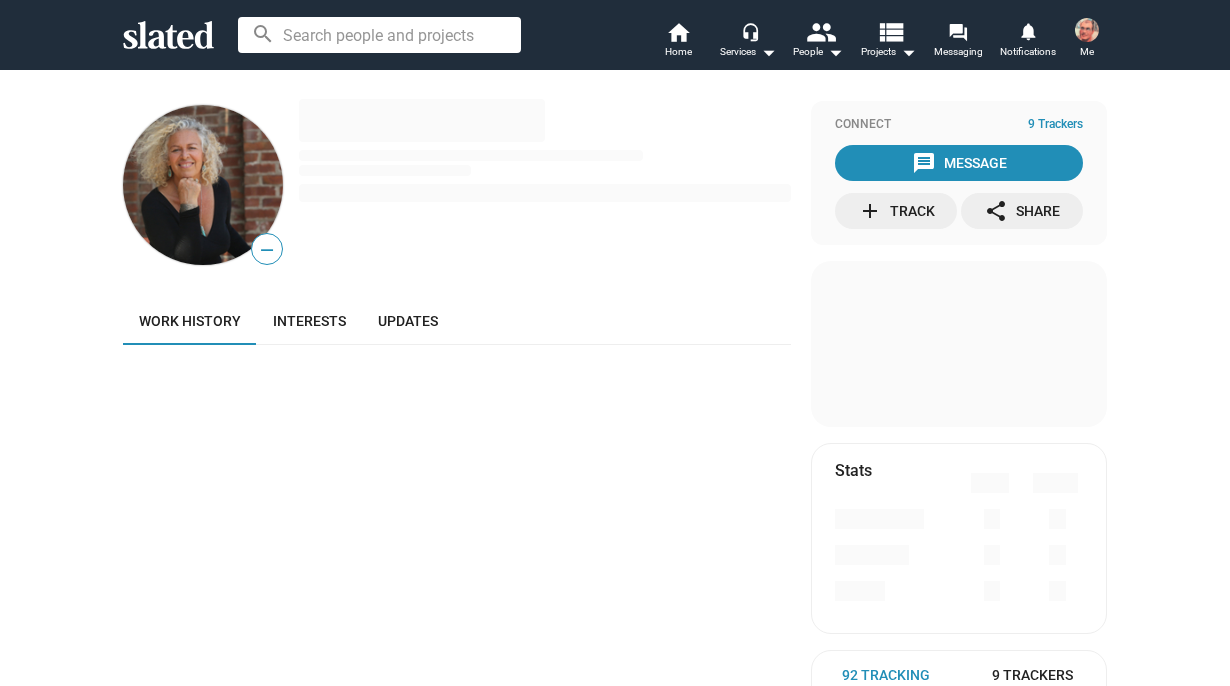 scroll, scrollTop: 0, scrollLeft: 0, axis: both 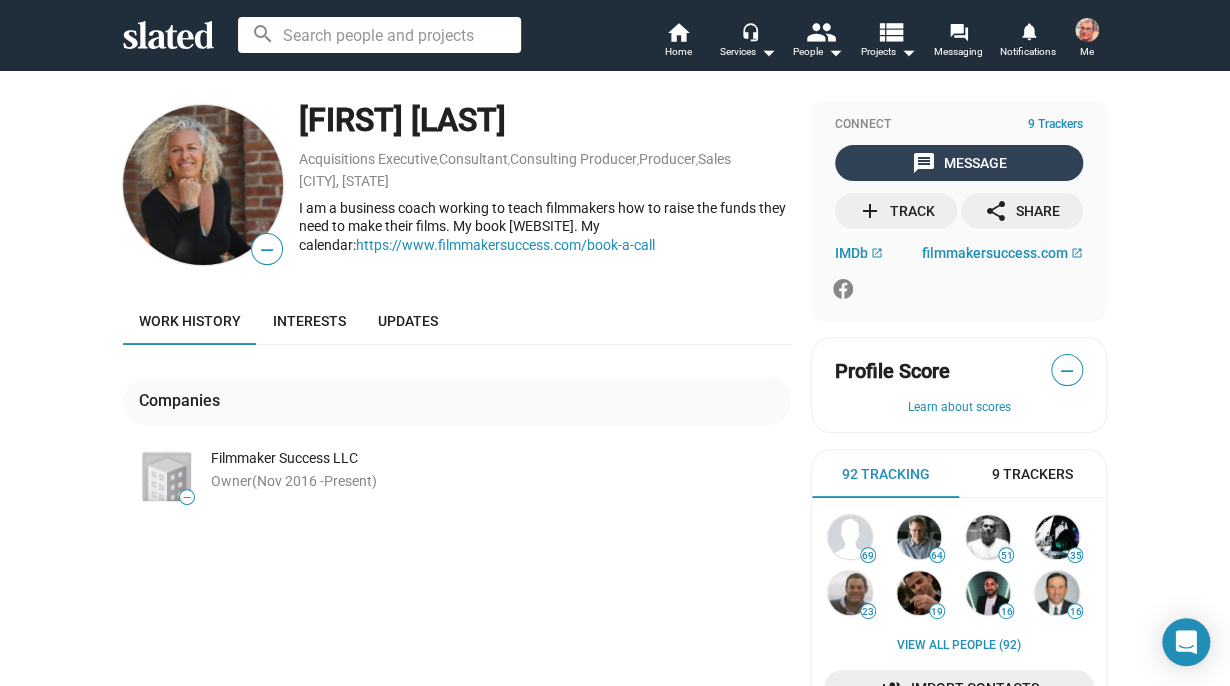 click on "message  Message" 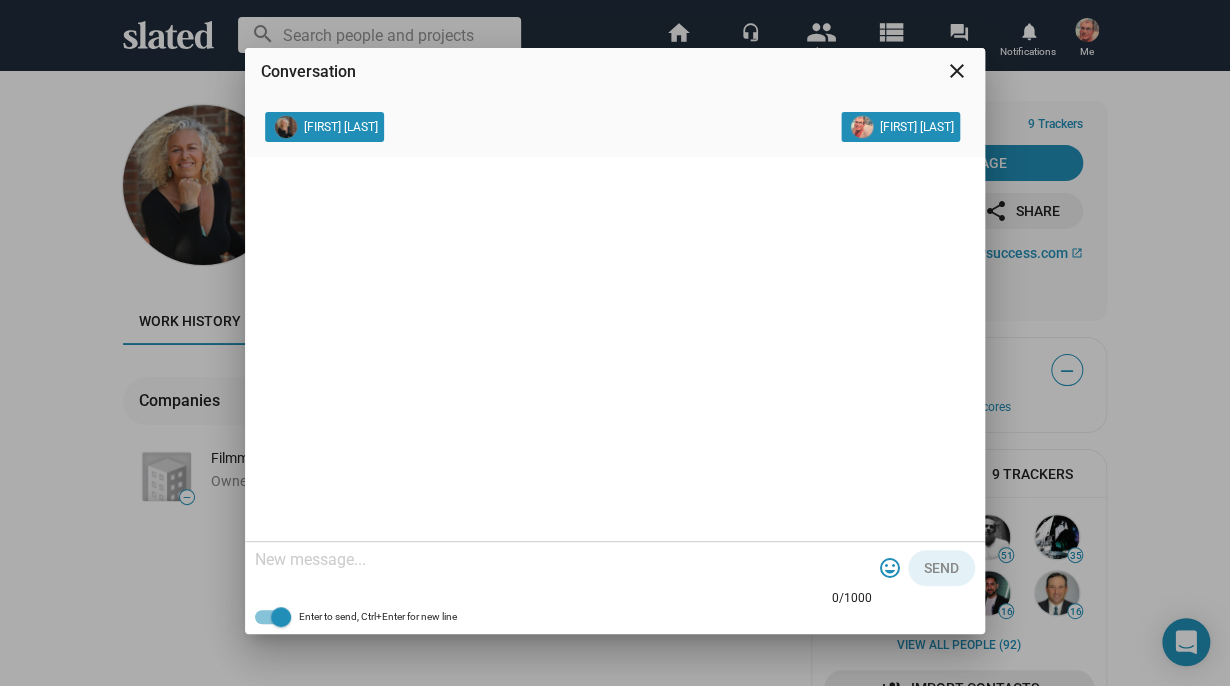 click at bounding box center (563, 560) 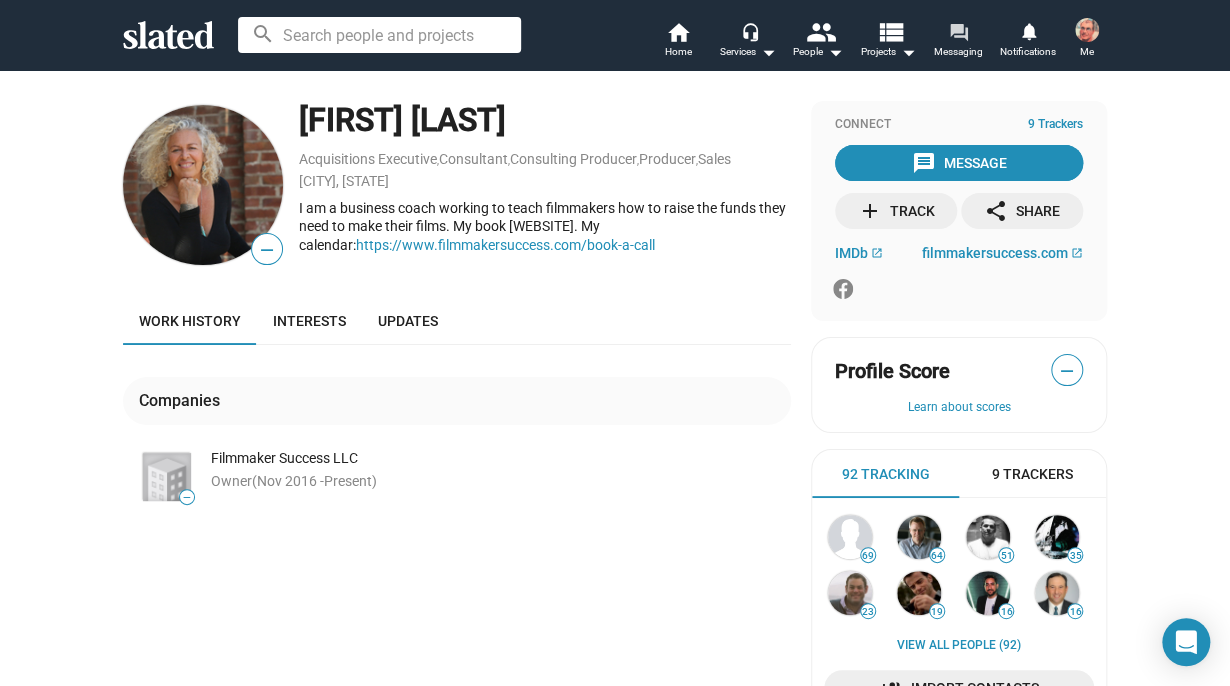click on "forum" at bounding box center (957, 31) 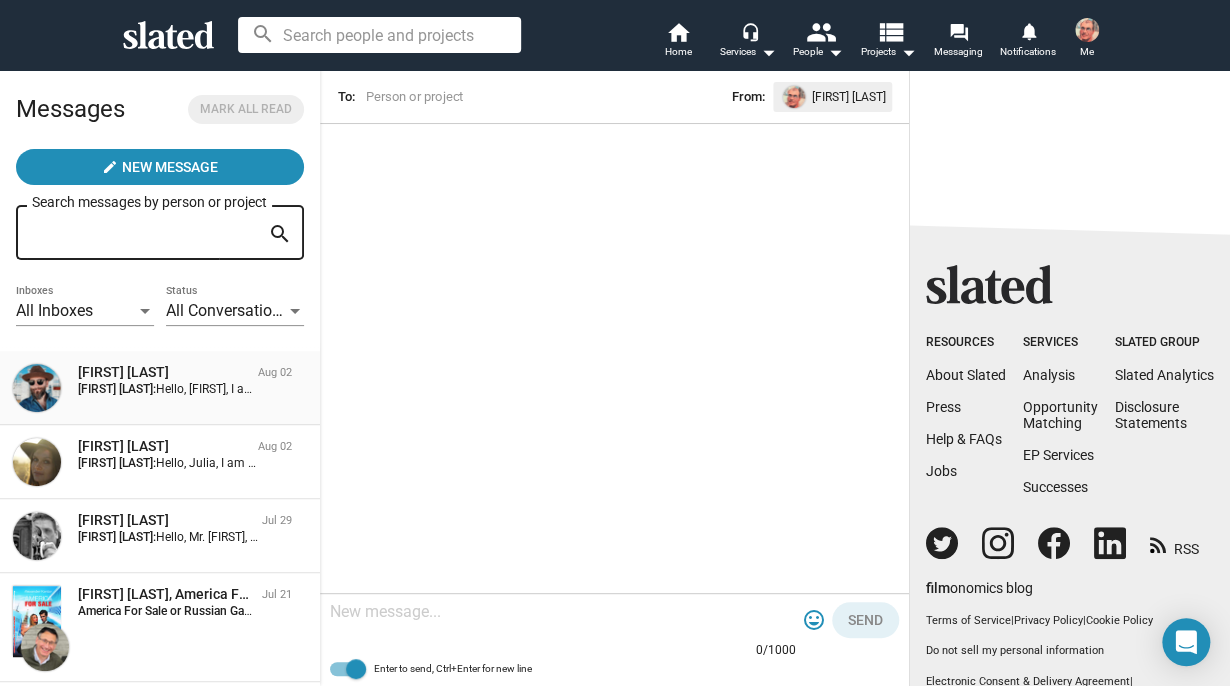click on "Hello, Joanne Elizabeth I am [FIRST] [LAST], Author script " America for sale or Russian gambit". I have a Complete Film package: Synopsis/Tagline/Script, Financial Plan, Budget, ROI, Cast, Producer's Cut, Feature Film Creative Deck, Solid Script Analysis/Coverage. ( Score 92) . The true unusial American story is packed in amazing feature film and waiting for the creative investors, agents, producers.
Would you like to read a synopsis? The script registered with WGA and has an international prizes, included Cannes Film Festival. Please contact me via Slated, email: [EMAIL] or phone [PHONE]
New York" at bounding box center [1736, 389] 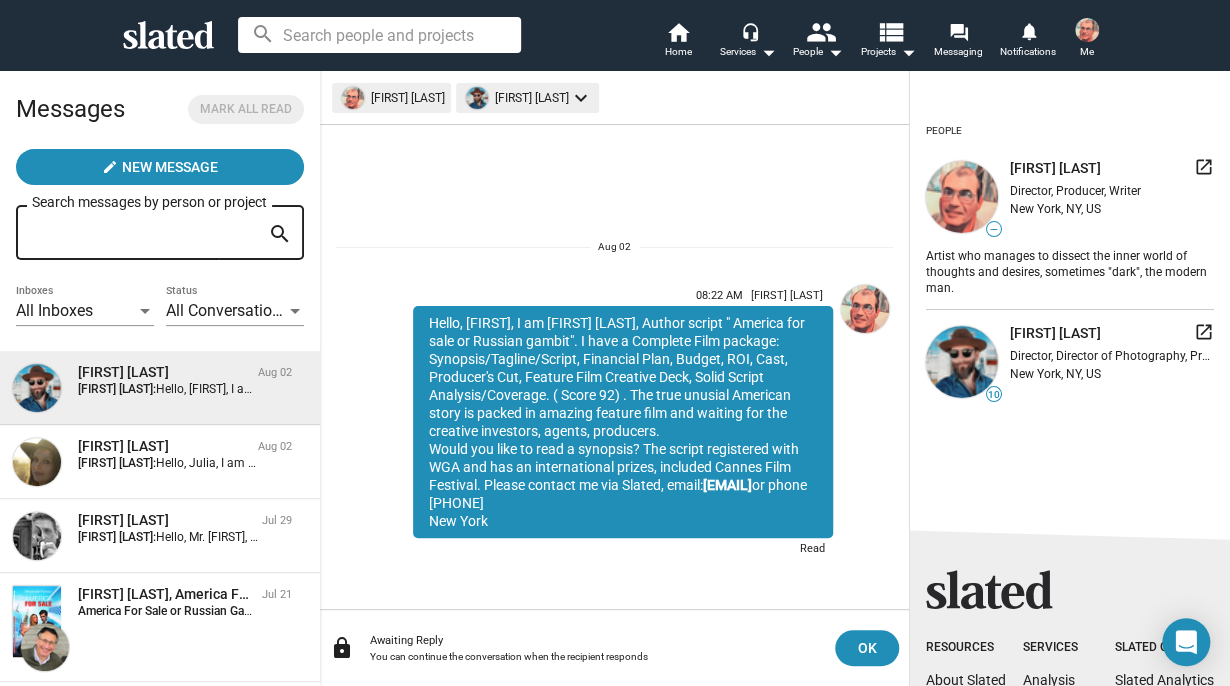 drag, startPoint x: 429, startPoint y: 325, endPoint x: 529, endPoint y: 515, distance: 214.7091 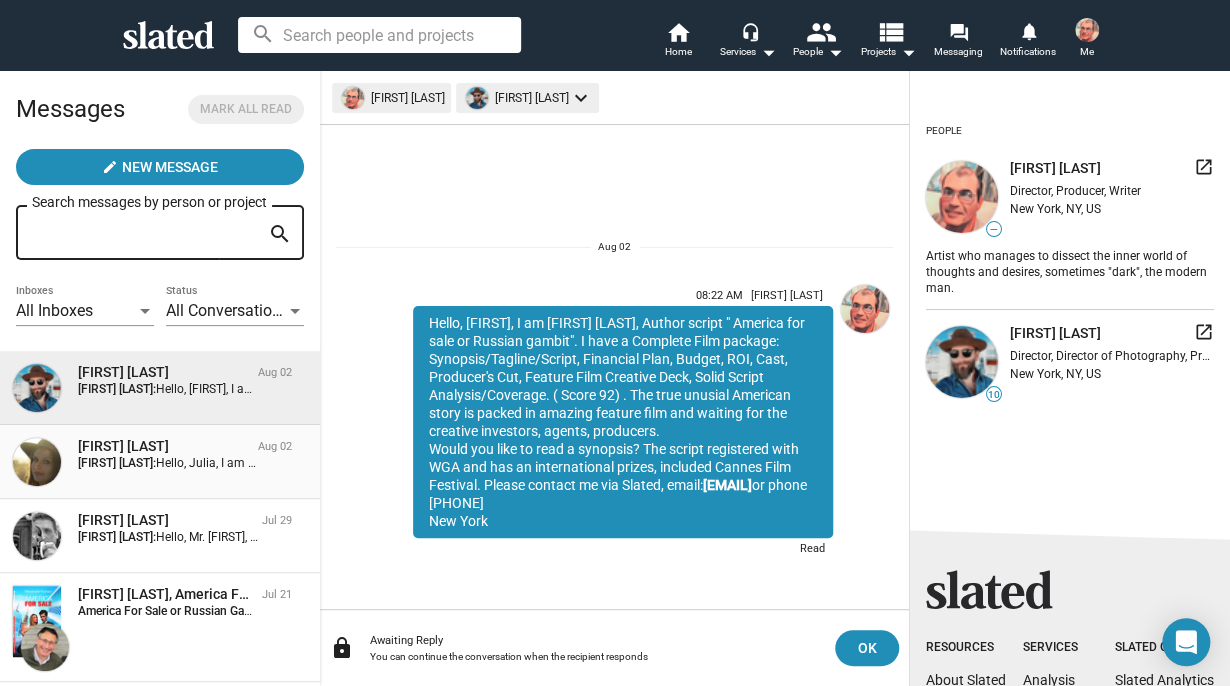 click on "Julia Jansch" at bounding box center [164, 446] 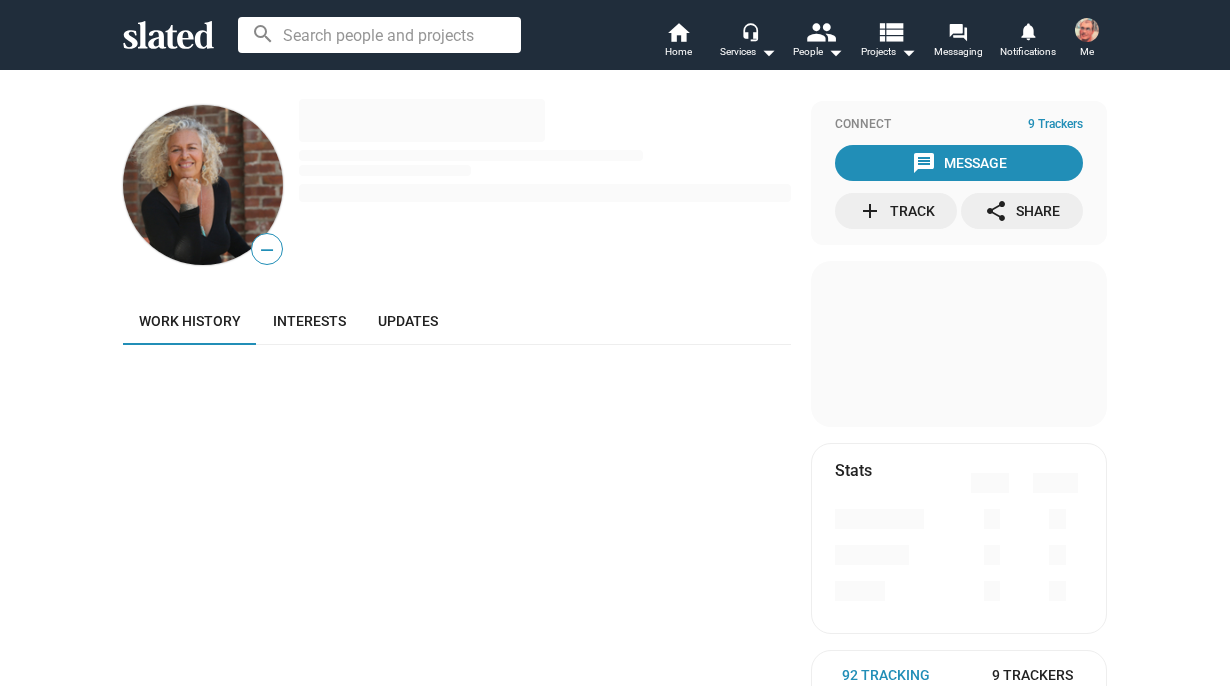 scroll, scrollTop: 0, scrollLeft: 0, axis: both 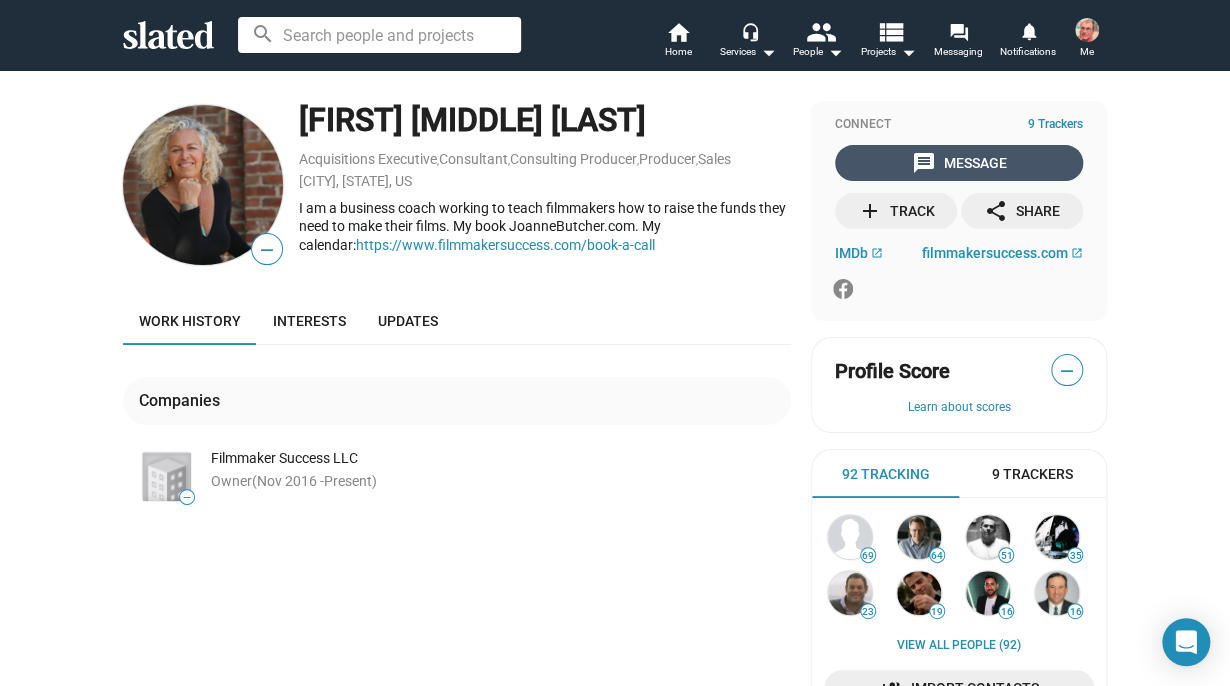 click on "message  Message" 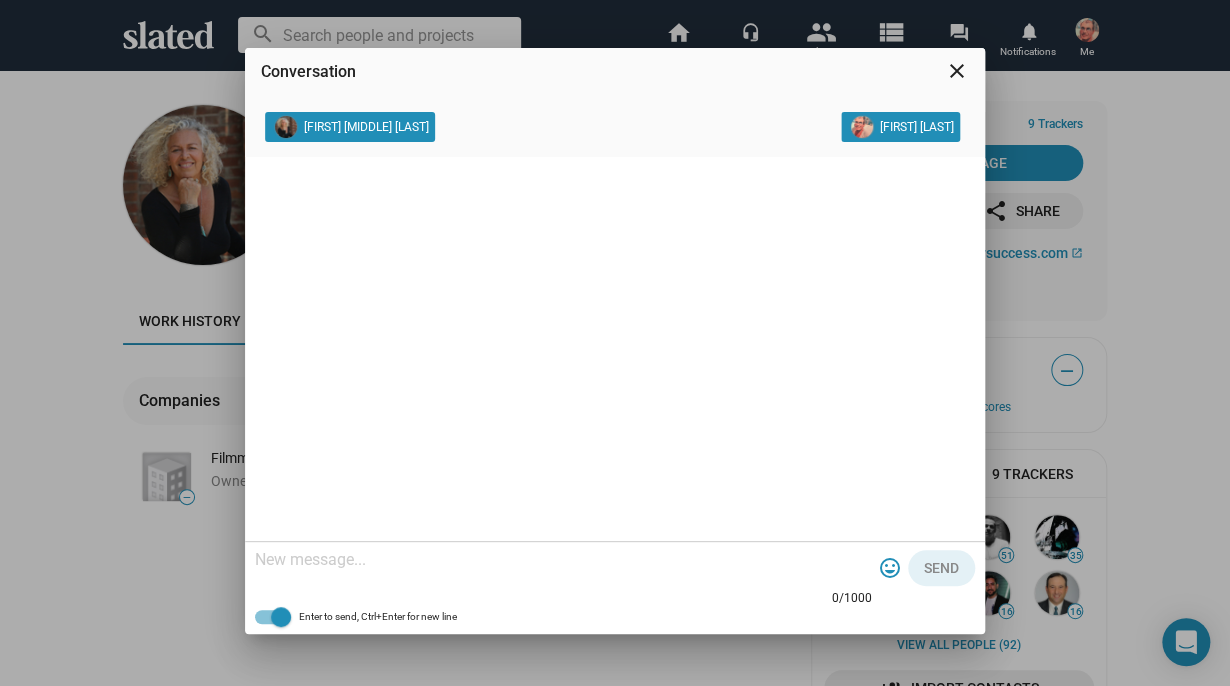 click at bounding box center [563, 560] 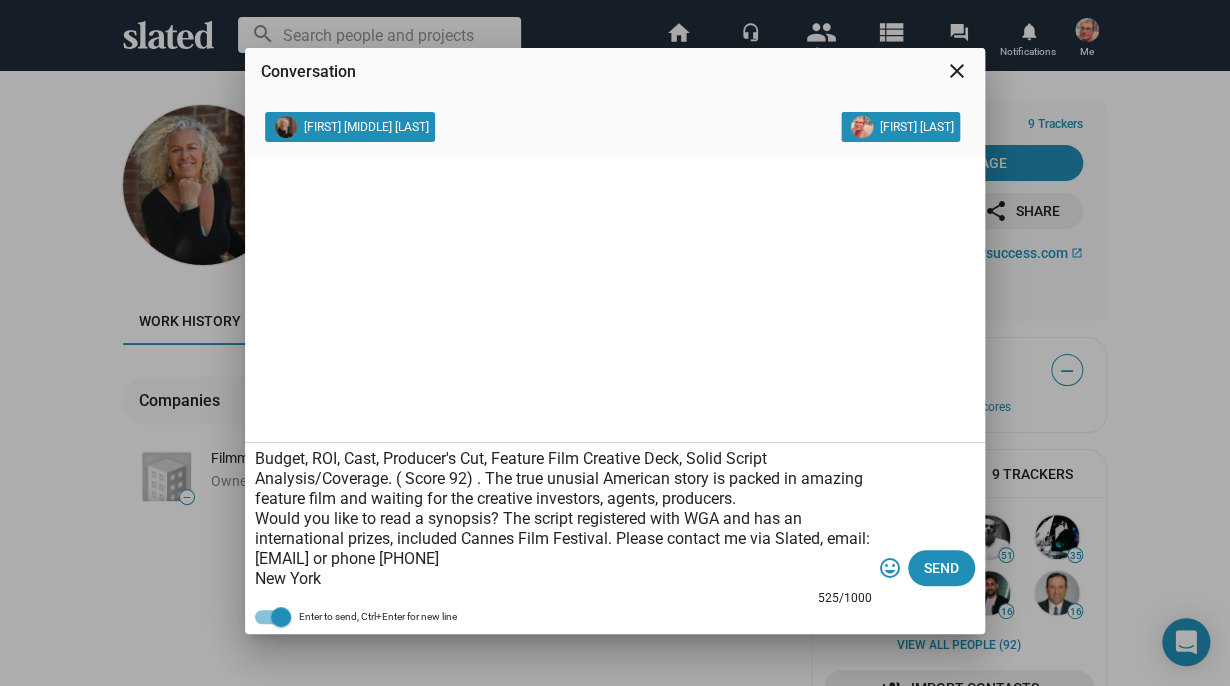 scroll, scrollTop: 0, scrollLeft: 0, axis: both 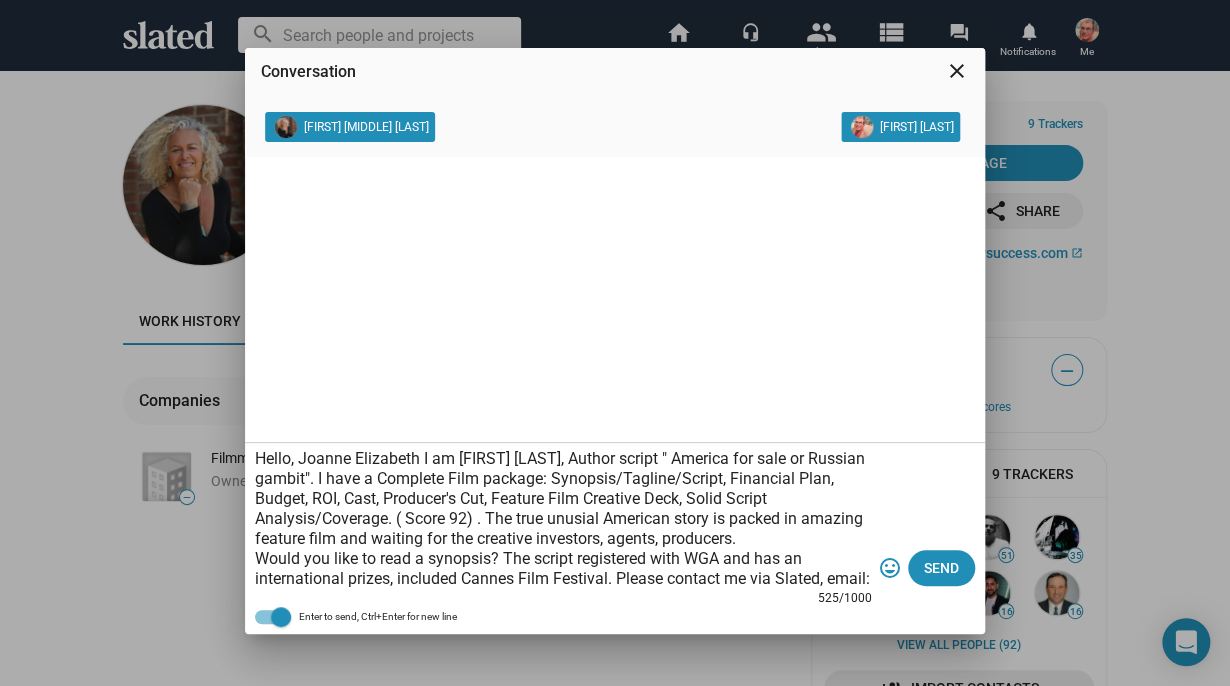 drag, startPoint x: 299, startPoint y: 457, endPoint x: 372, endPoint y: 457, distance: 73 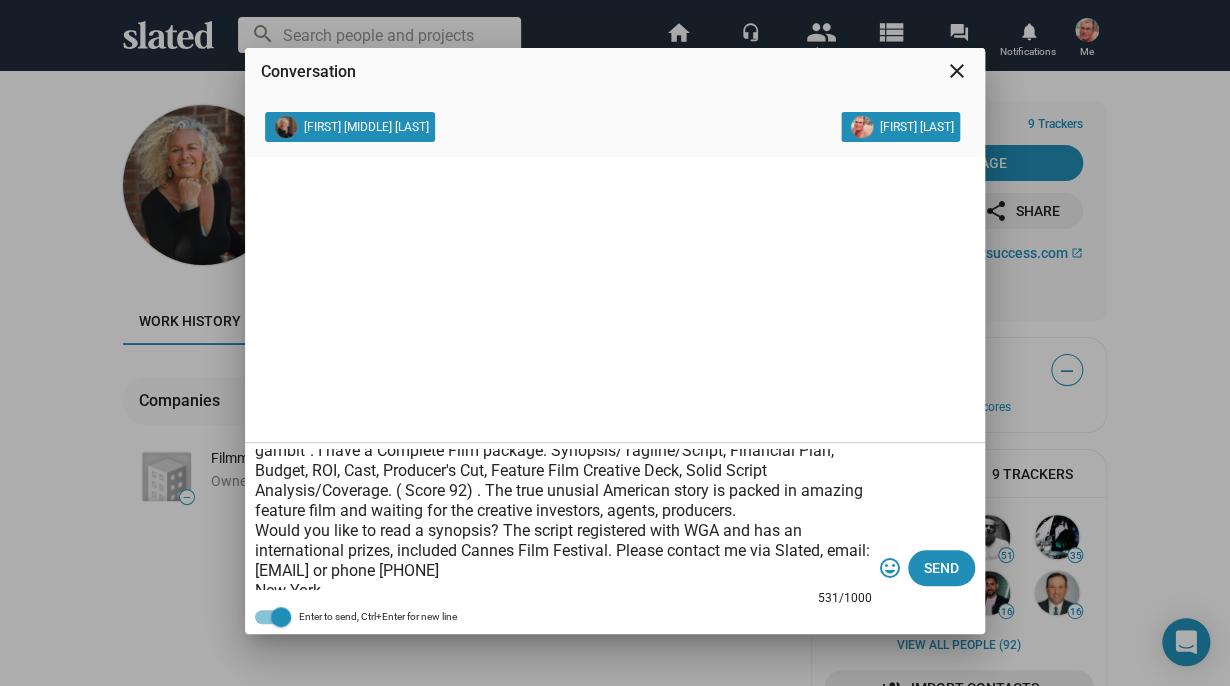scroll, scrollTop: 40, scrollLeft: 0, axis: vertical 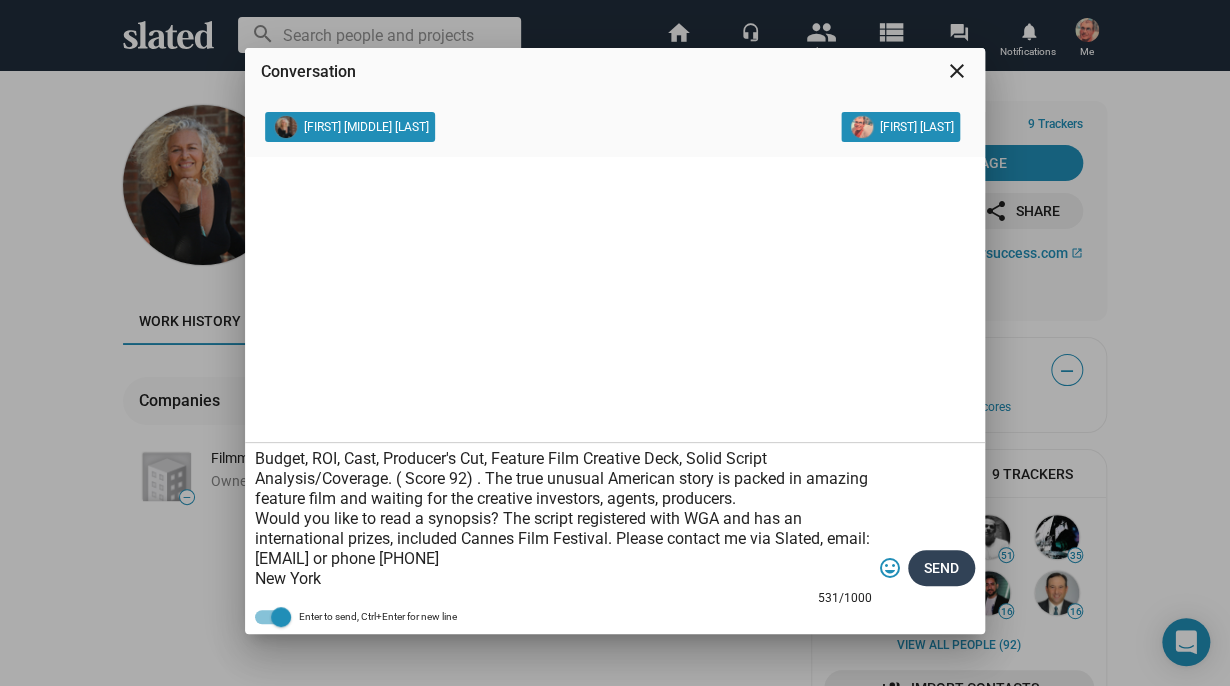 type on "Hello, Joanne Elizabeth, I am [FIRST] [LAST], Author script " America for sale or Russian gambit". I have a Complete Film package: Synopsis/Tagline/Script, Financial Plan, Budget, ROI, Cast, Producer's Cut, Feature Film Creative Deck, Solid Script Analysis/Coverage. ( Score 92) . The true unusual American story is packed in amazing feature film and waiting for the creative investors, agents, producers.
Would you like to read a synopsis? The script registered with WGA and has an international prizes, included Cannes Film Festival. Please contact me via Slated, email: [EMAIL] or phone [PHONE]
New York" 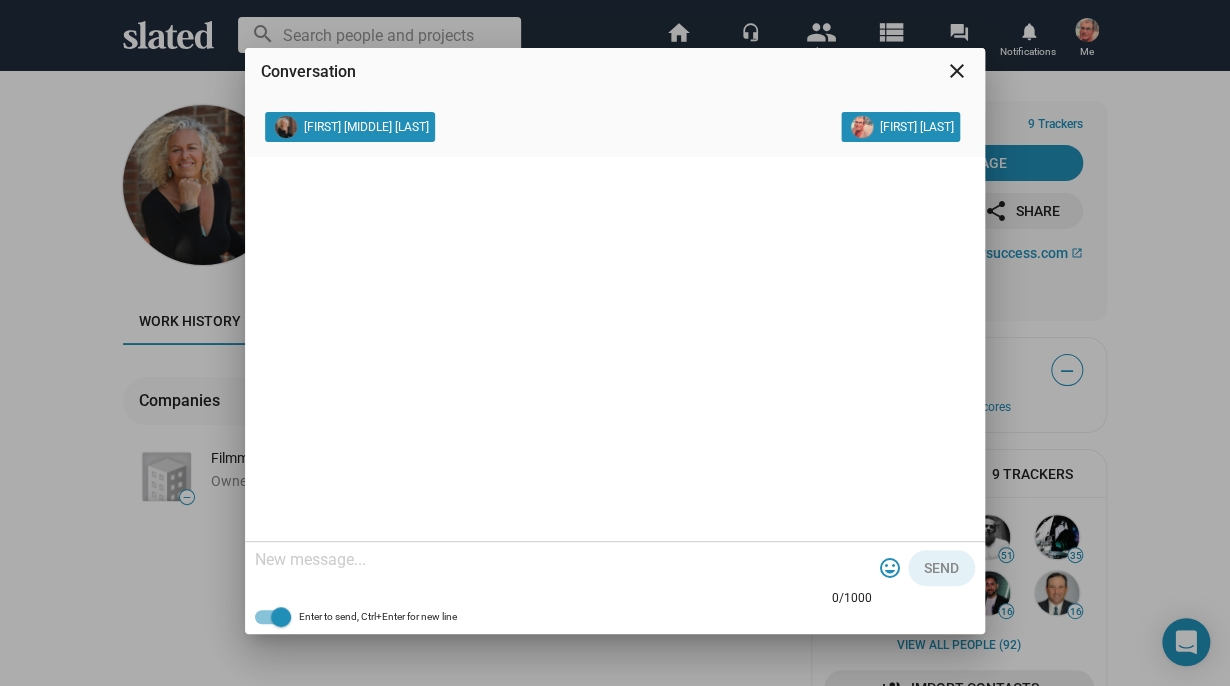 scroll, scrollTop: 0, scrollLeft: 0, axis: both 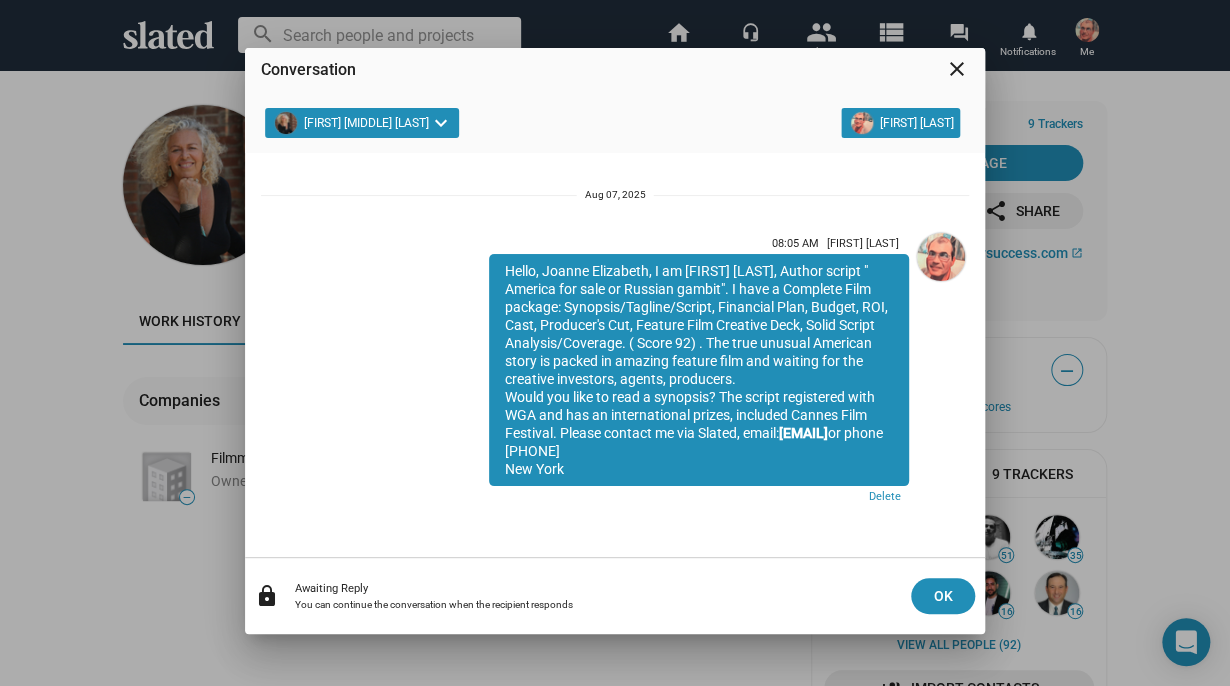 click on "close" at bounding box center (957, 69) 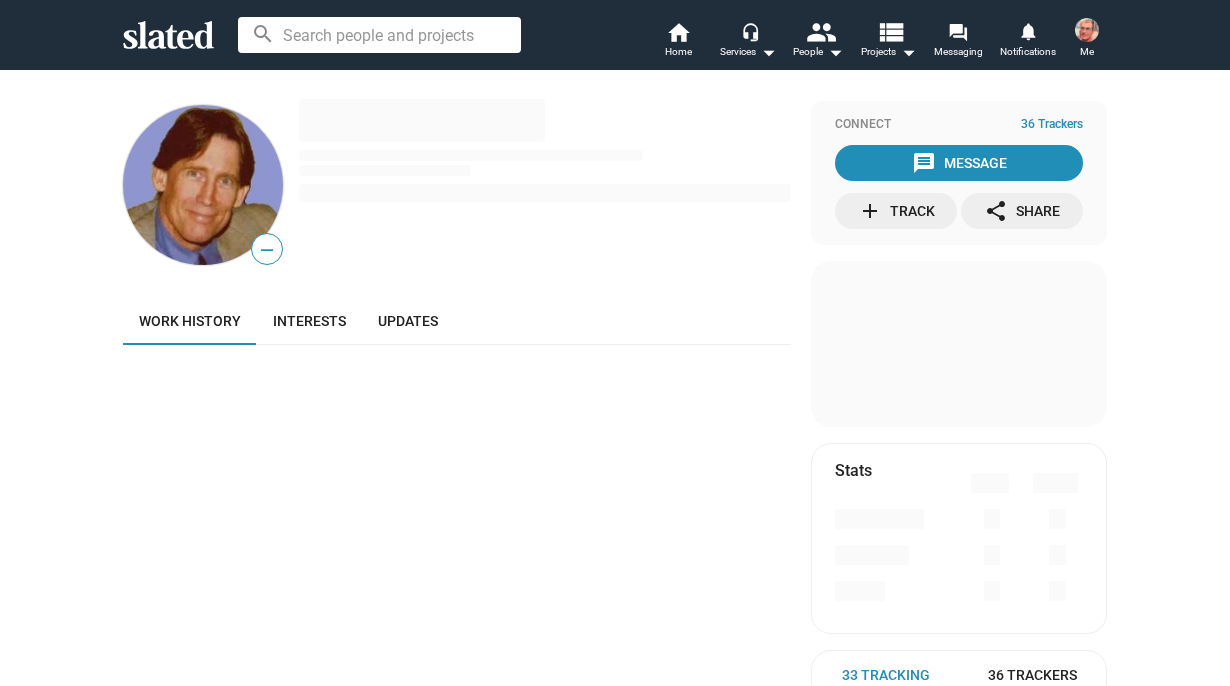 scroll, scrollTop: 0, scrollLeft: 0, axis: both 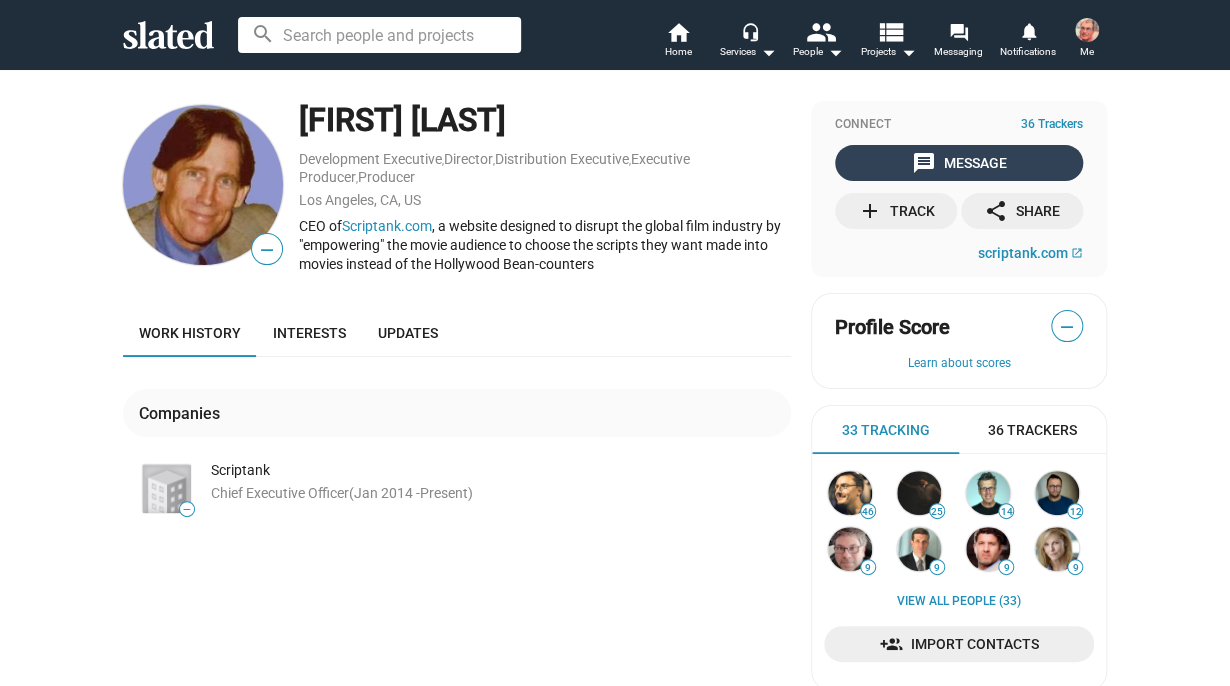 click on "message  Message" 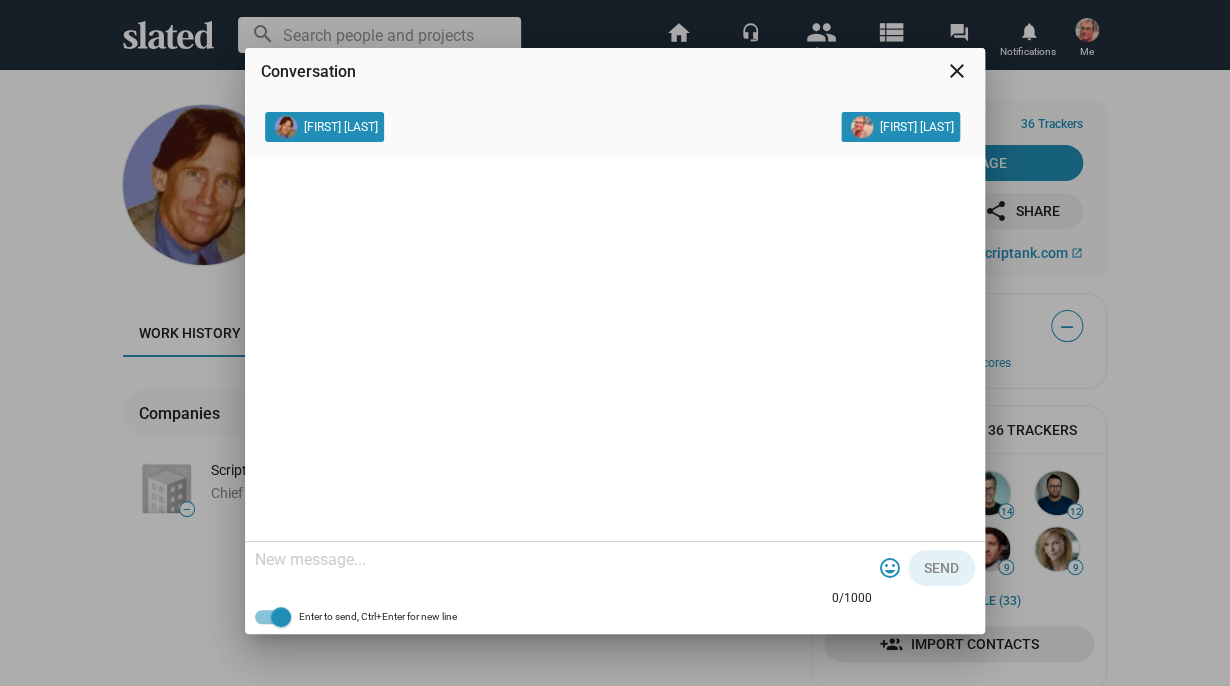 click at bounding box center (563, 560) 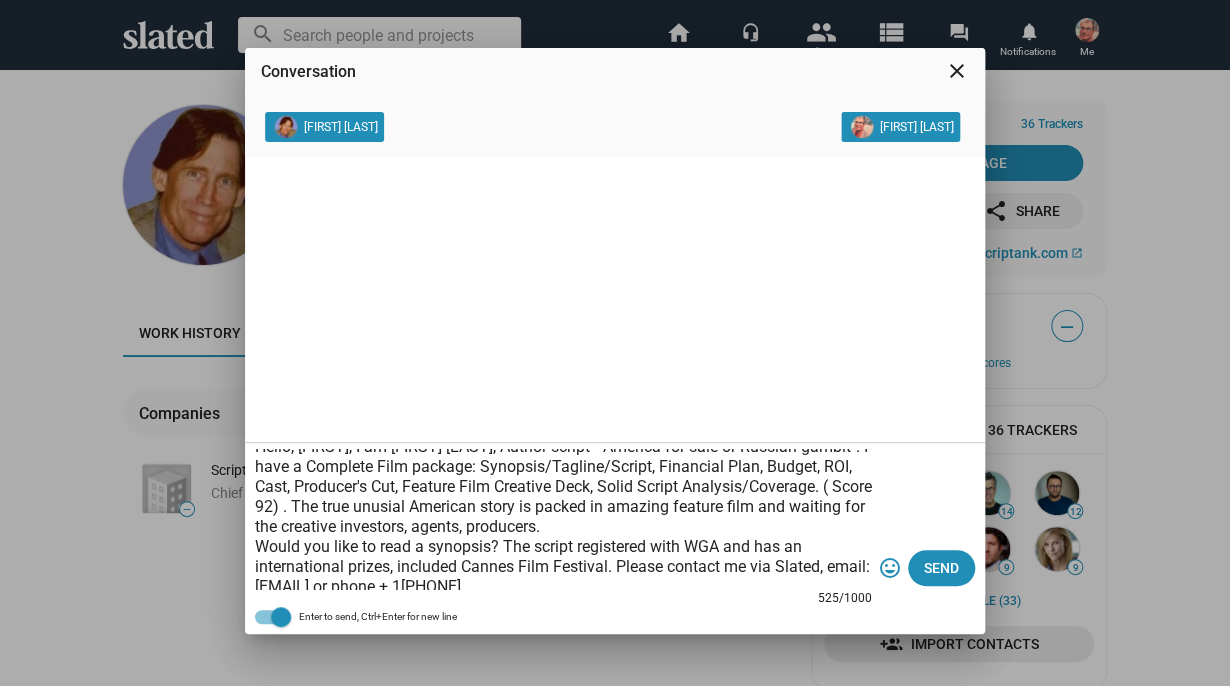 scroll, scrollTop: 0, scrollLeft: 0, axis: both 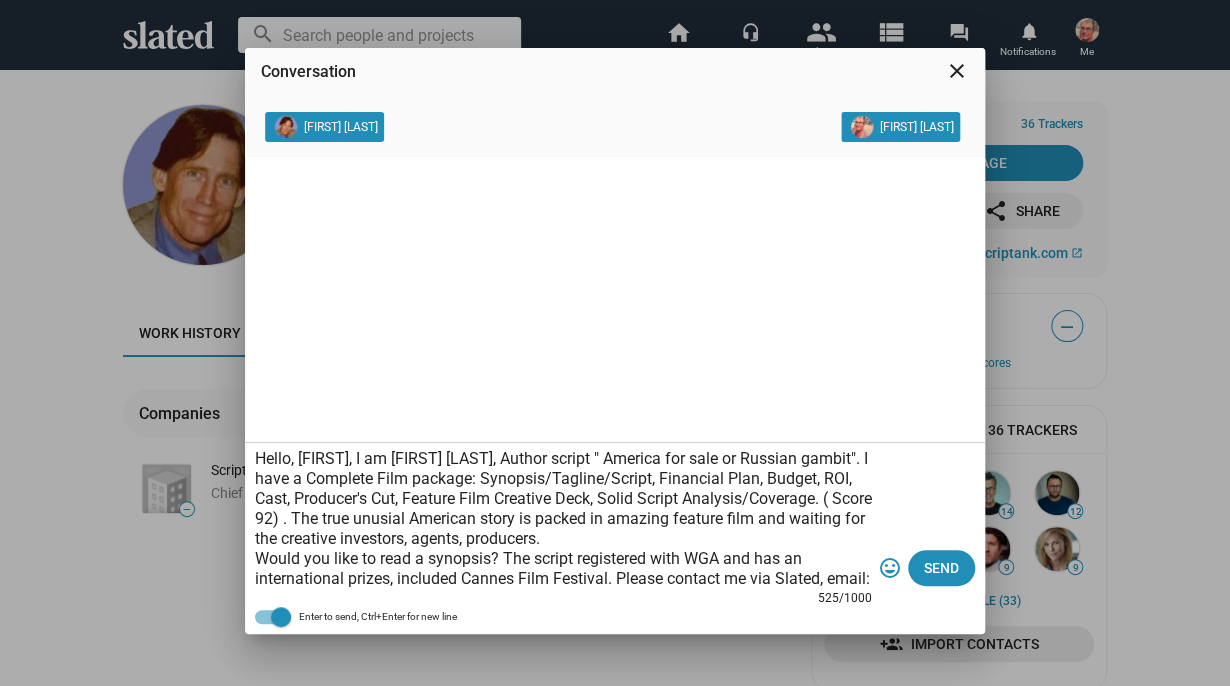 drag, startPoint x: 296, startPoint y: 457, endPoint x: 368, endPoint y: 461, distance: 72.11102 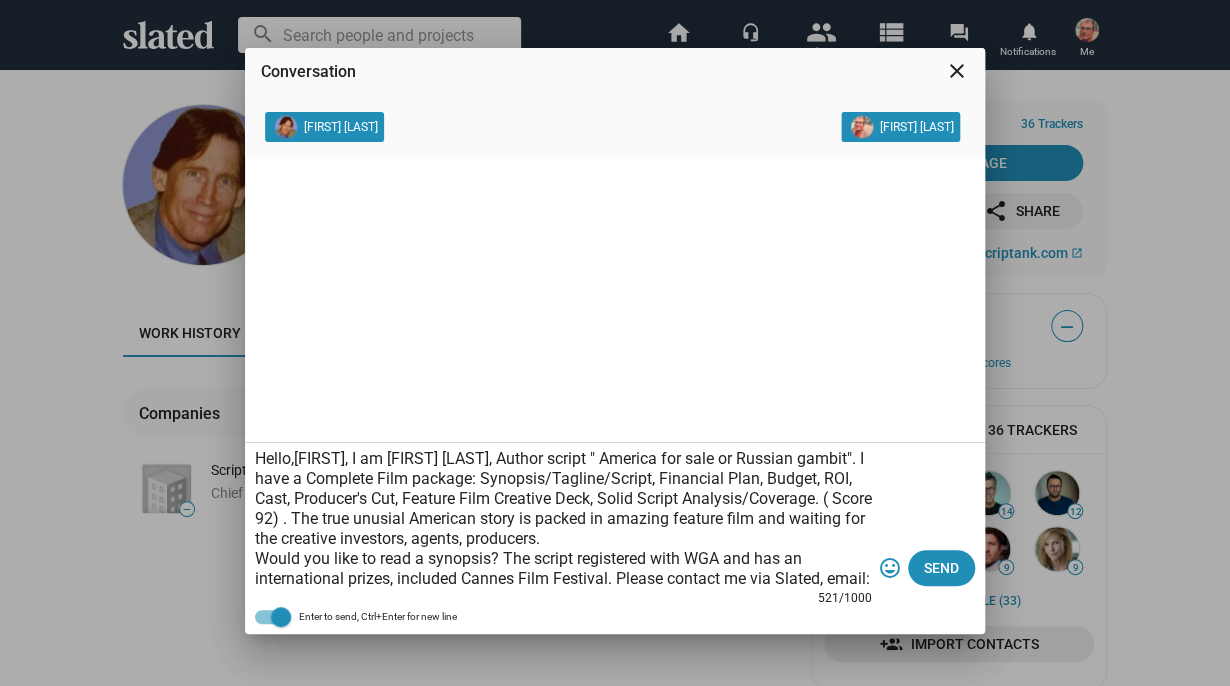 click on "Hello,Roger, I am Alexander Kantor, Author script " America for sale or Russian gambit". I have a Complete Film package: Synopsis/Tagline/Script, Financial Plan, Budget, ROI, Cast, Producer's Cut, Feature Film Creative Deck, Solid Script Analysis/Coverage. ( Score 92) . The true unusial American story is packed in amazing feature film and waiting for the creative investors, agents, producers.
Would you like to read a synopsis? The script registered with WGA and has an international prizes, included Cannes Film Festival. Please contact me via Slated, email: kontrny@gmail.com or phone + 1917 9419900
New York" at bounding box center (563, 519) 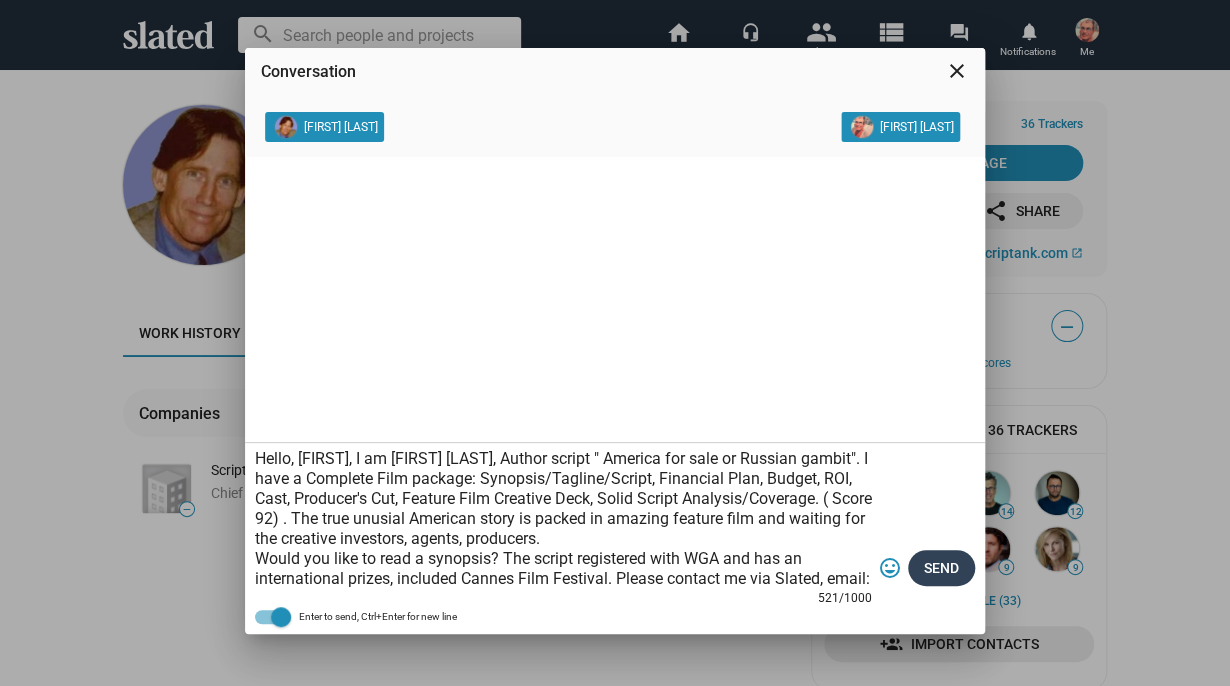type on "Hello, Roger, I am Alexander Kantor, Author script " America for sale or Russian gambit". I have a Complete Film package: Synopsis/Tagline/Script, Financial Plan, Budget, ROI, Cast, Producer's Cut, Feature Film Creative Deck, Solid Script Analysis/Coverage. ( Score 92) . The true unusial American story is packed in amazing feature film and waiting for the creative investors, agents, producers.
Would you like to read a synopsis? The script registered with WGA and has an international prizes, included Cannes Film Festival. Please contact me via Slated, email: kontrny@gmail.com or phone + 1917 9419900
New York" 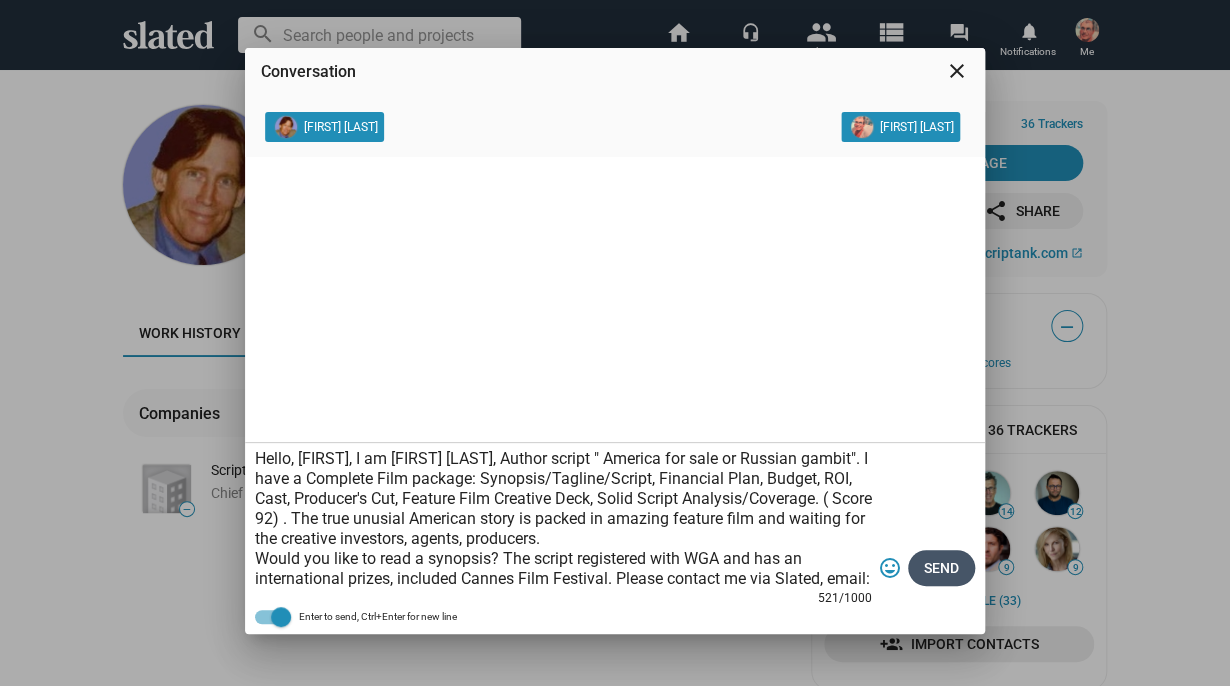 click on "Send" 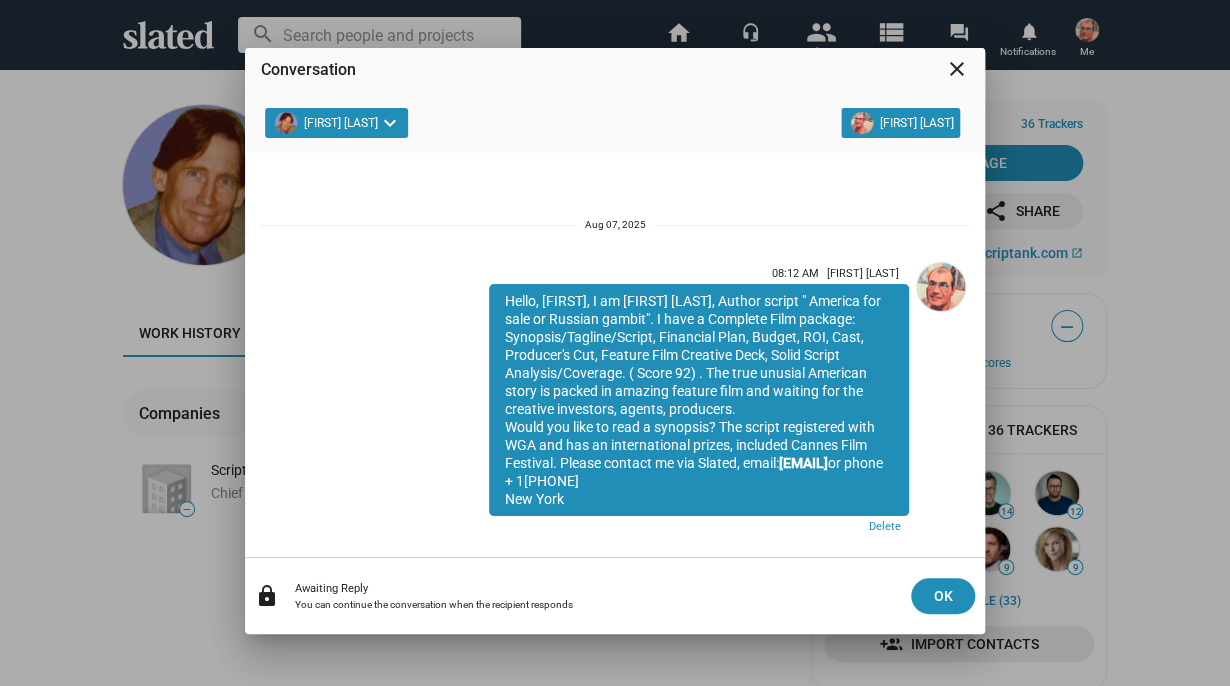 scroll, scrollTop: 30, scrollLeft: 0, axis: vertical 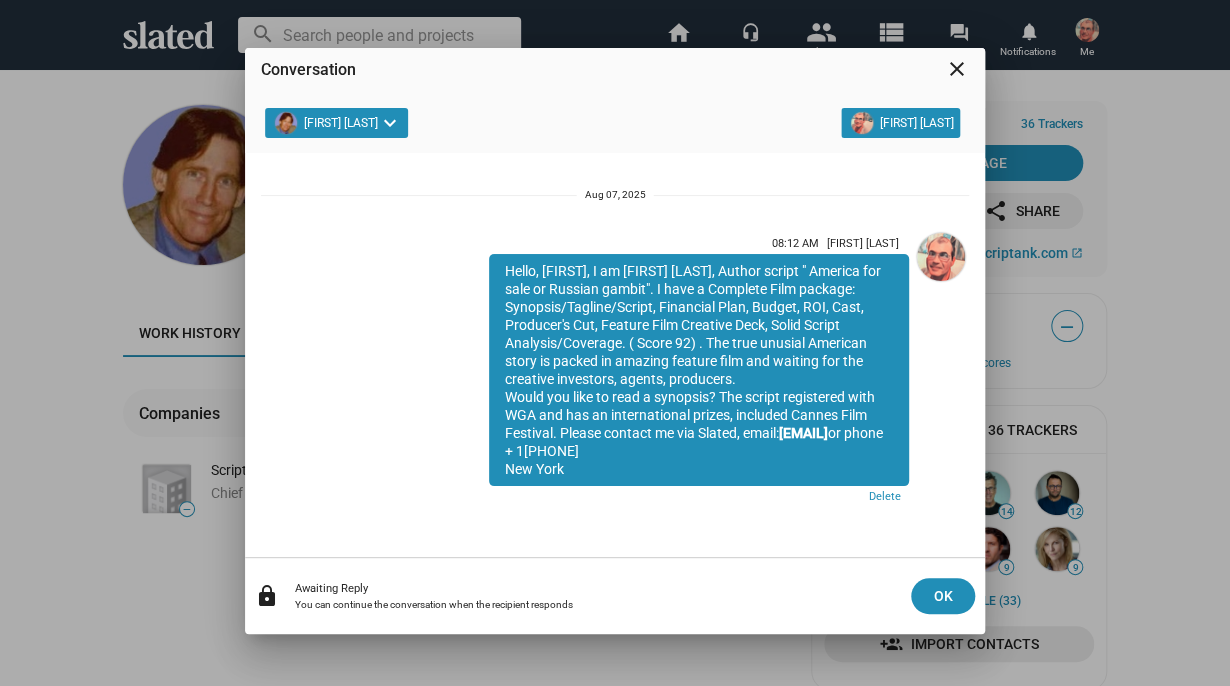 click on "close" at bounding box center [957, 69] 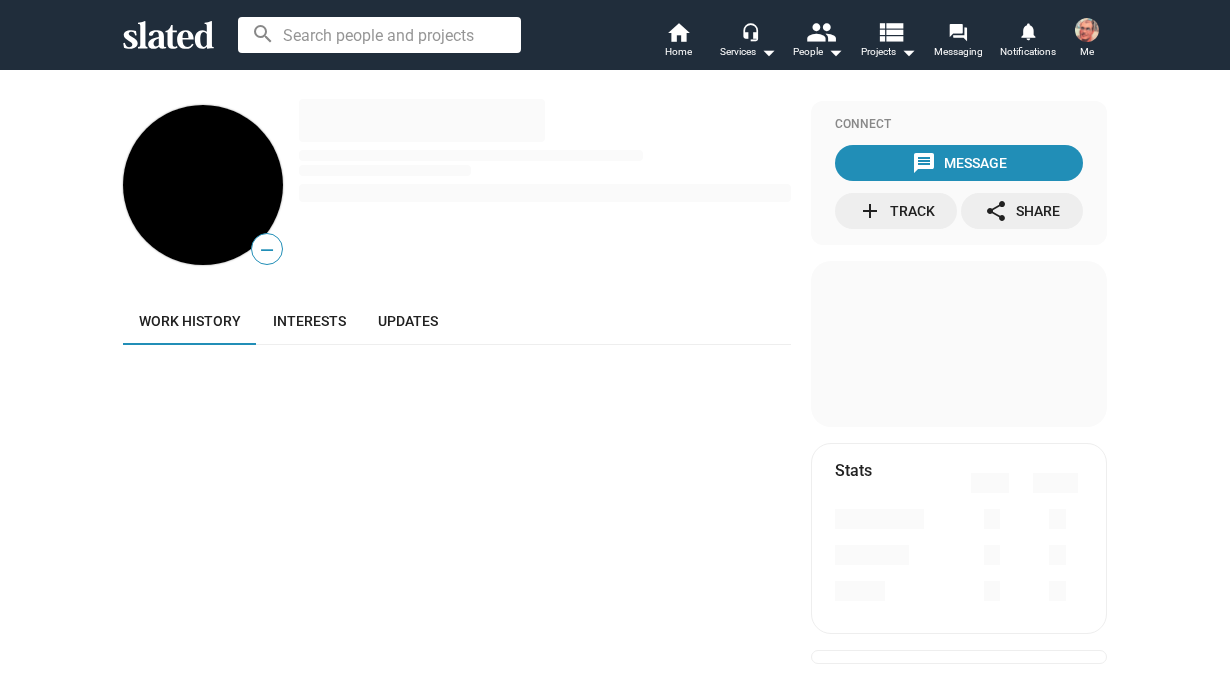 scroll, scrollTop: 0, scrollLeft: 0, axis: both 